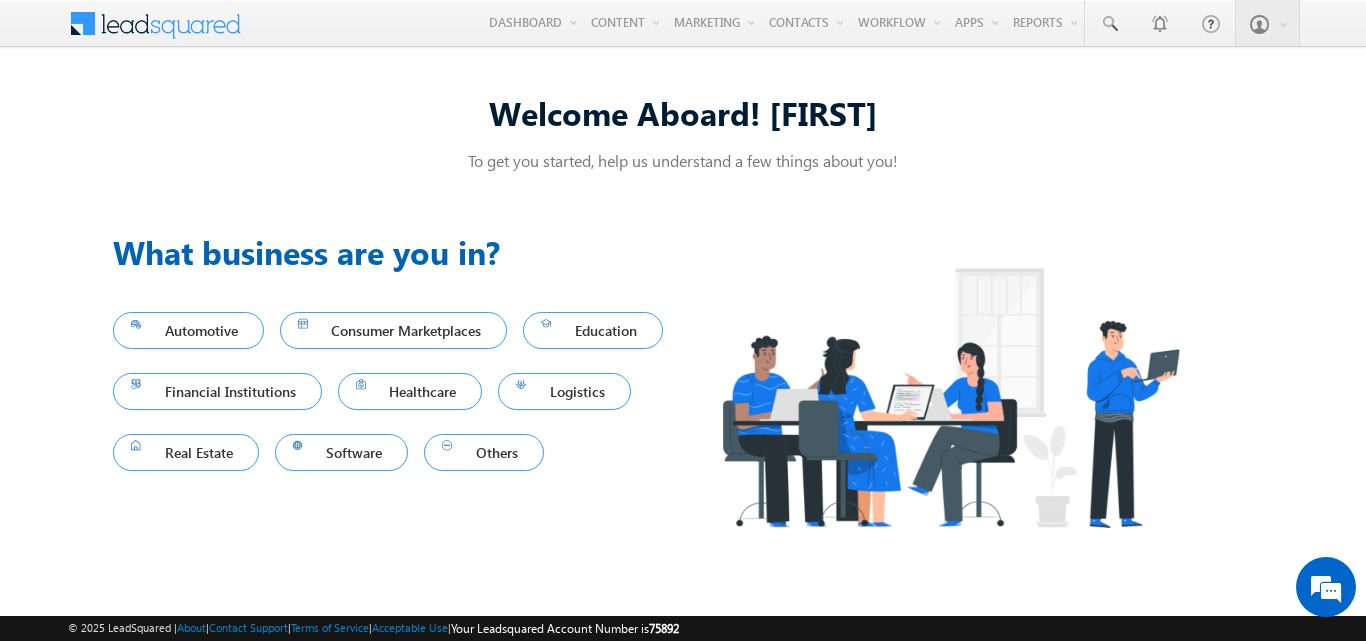 scroll, scrollTop: 0, scrollLeft: 0, axis: both 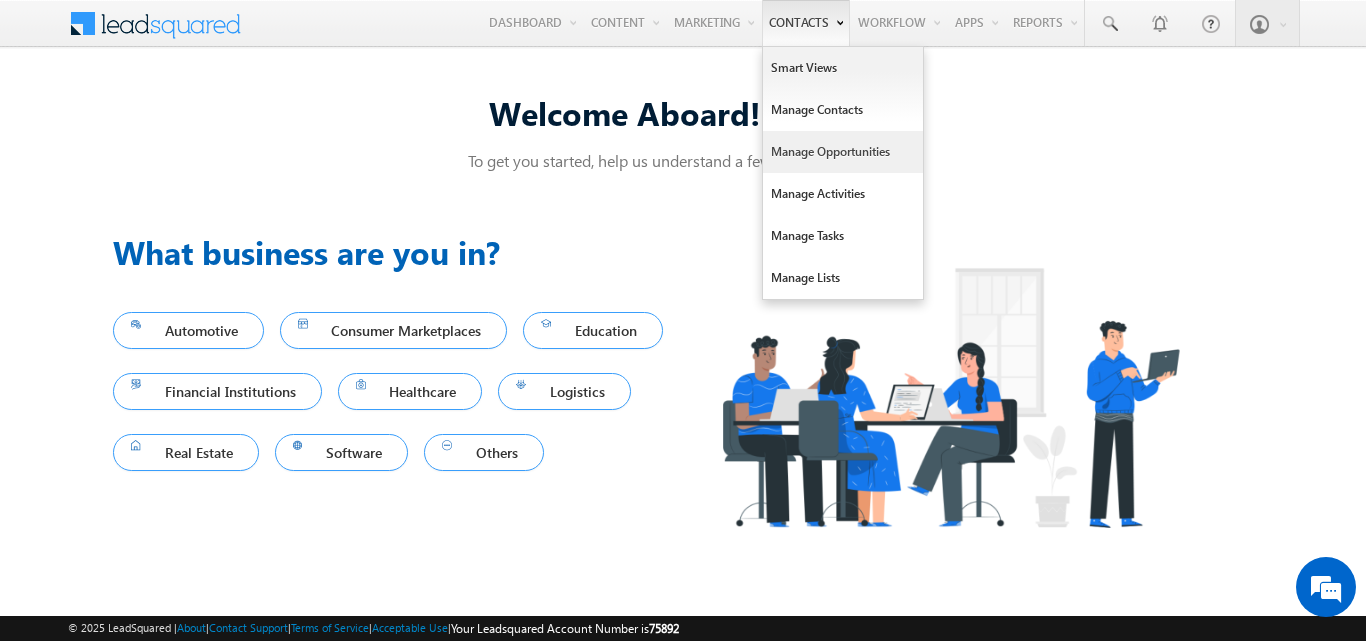 click on "Manage Opportunities" at bounding box center (843, 152) 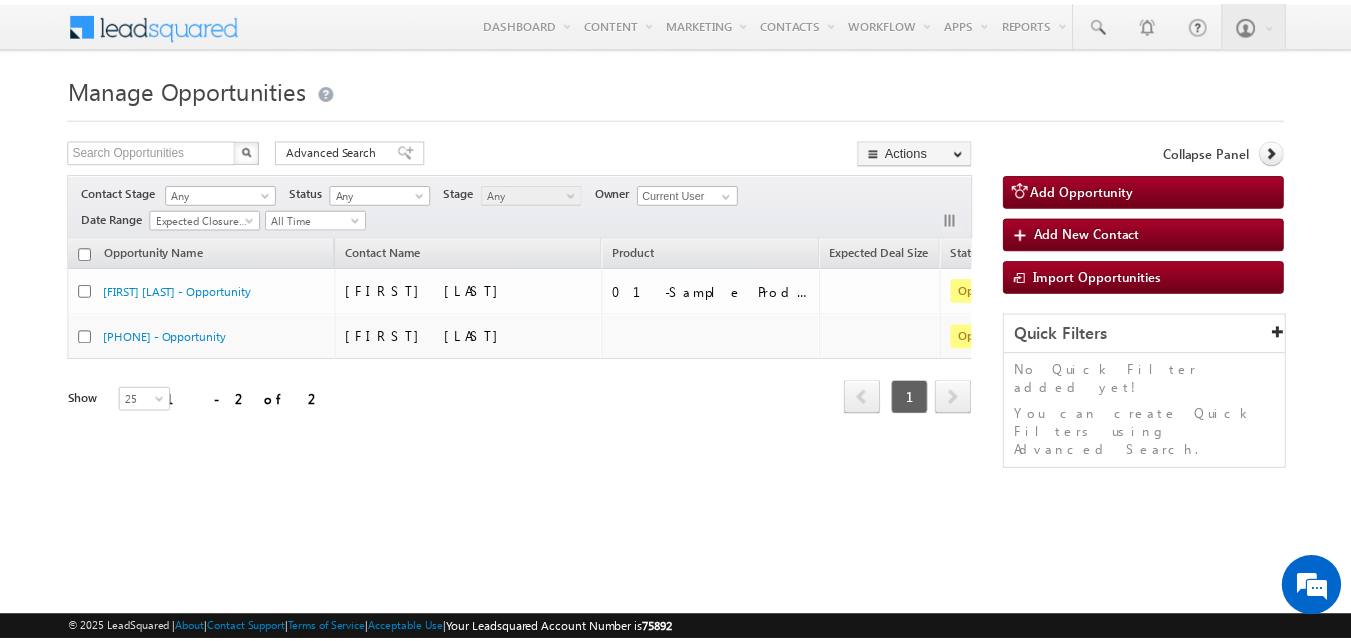 scroll, scrollTop: 0, scrollLeft: 0, axis: both 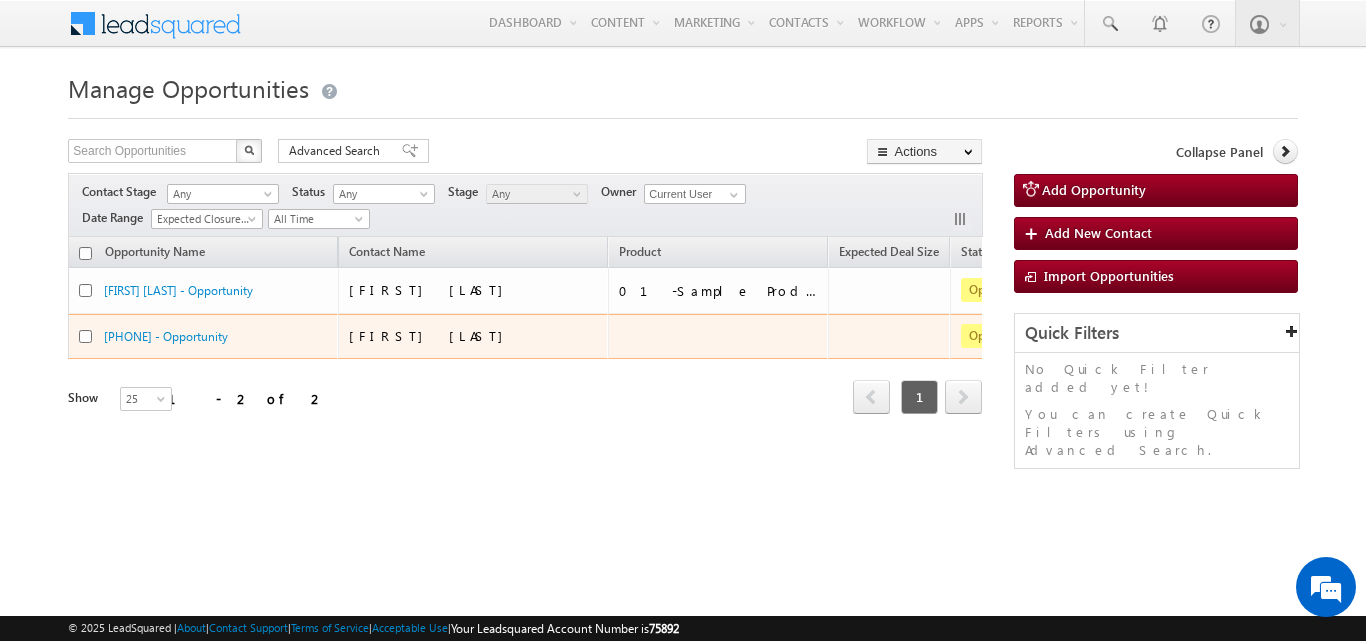 click on "[PHONE] - Opportunity" at bounding box center (203, 337) 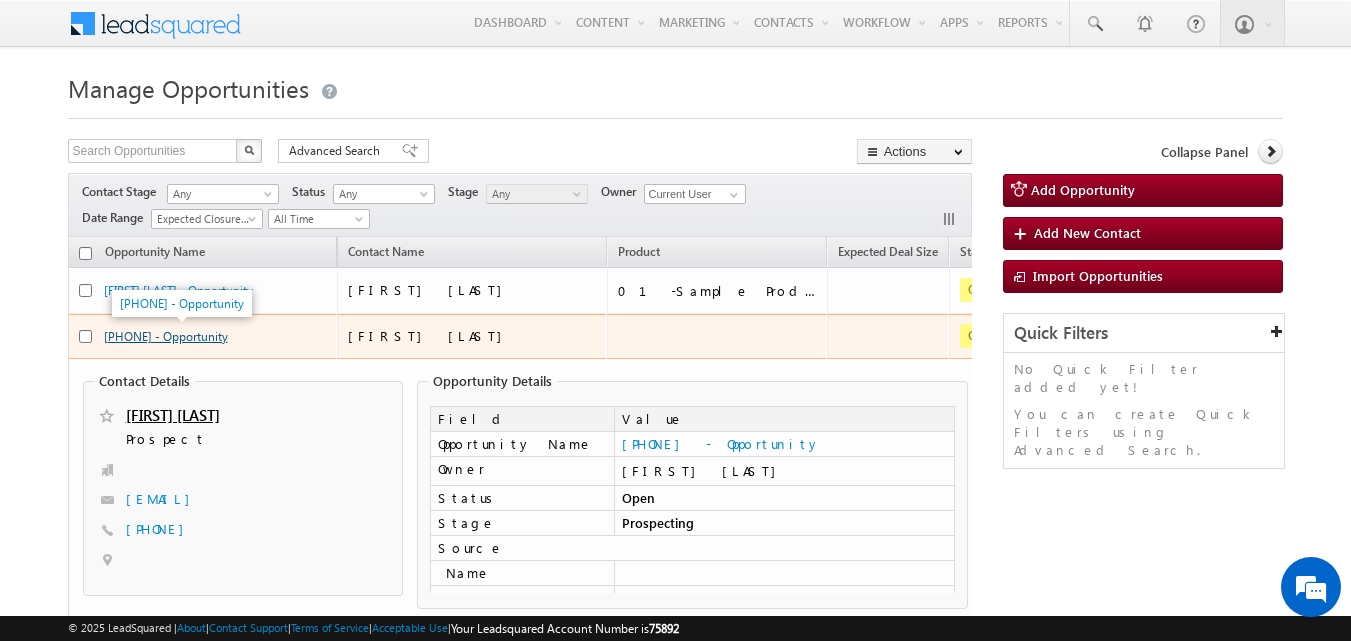 click on "[PHONE] - Opportunity" at bounding box center (166, 336) 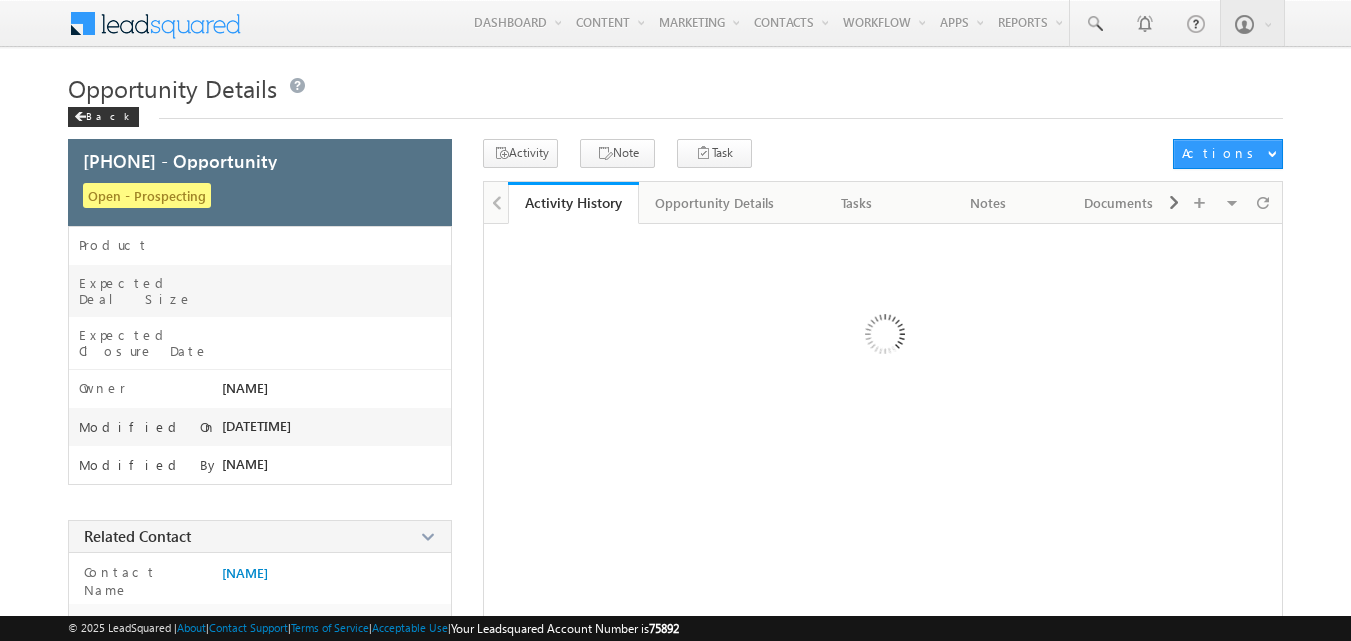 scroll, scrollTop: 0, scrollLeft: 0, axis: both 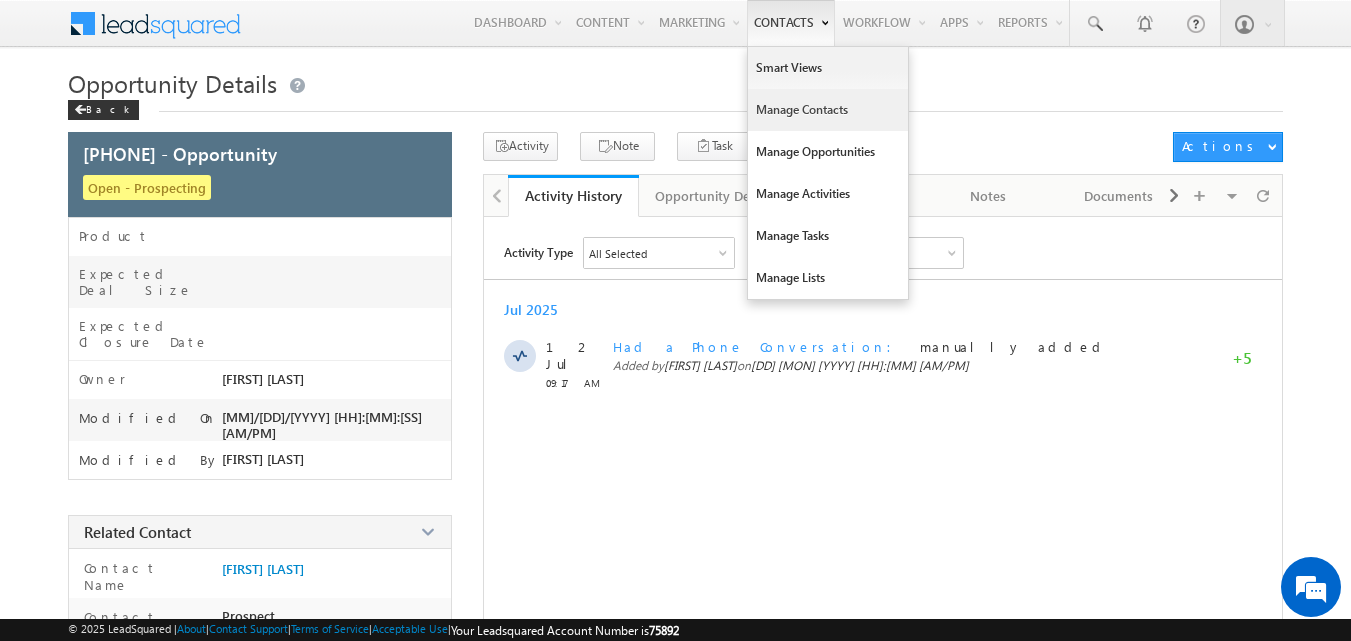 click on "Manage Contacts" at bounding box center (828, 110) 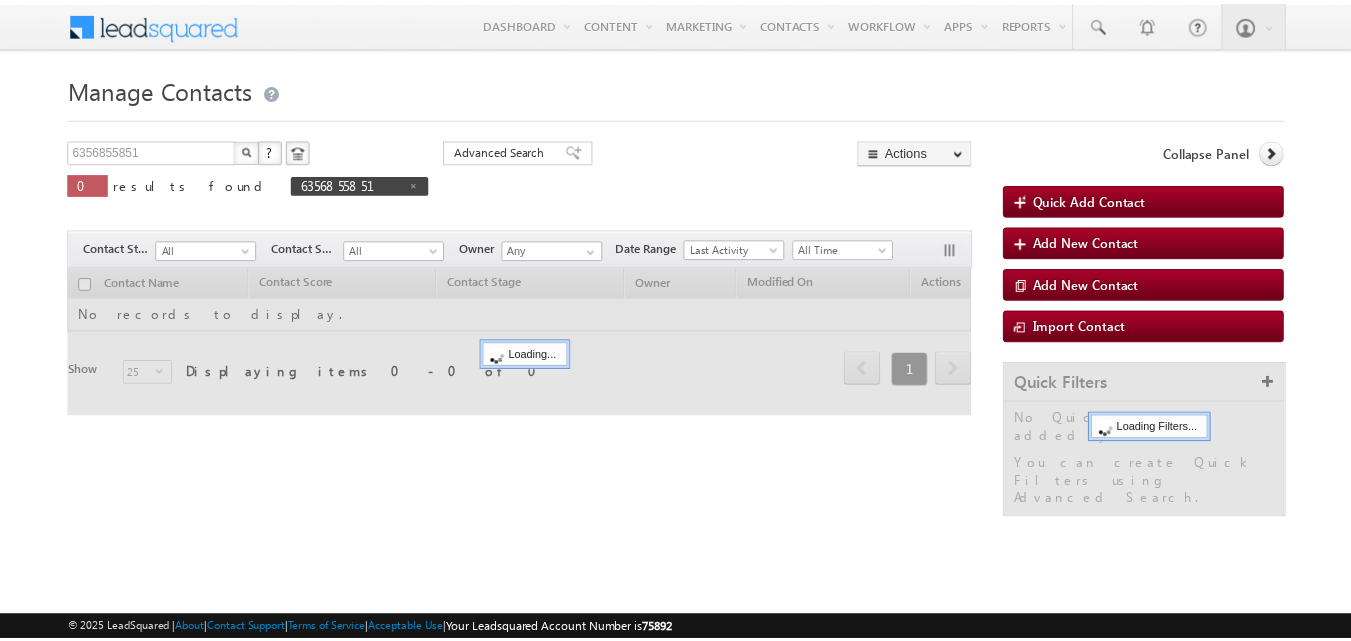 scroll, scrollTop: 0, scrollLeft: 0, axis: both 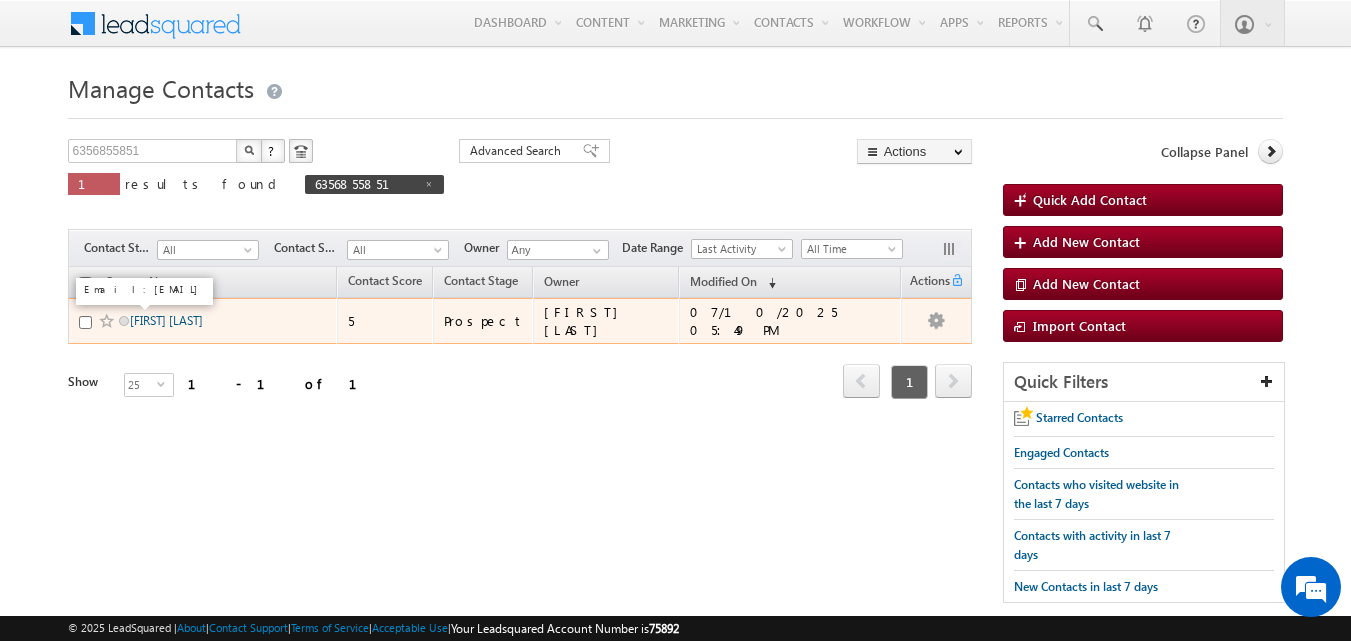 click on "[FIRST] [LAST]" at bounding box center (166, 320) 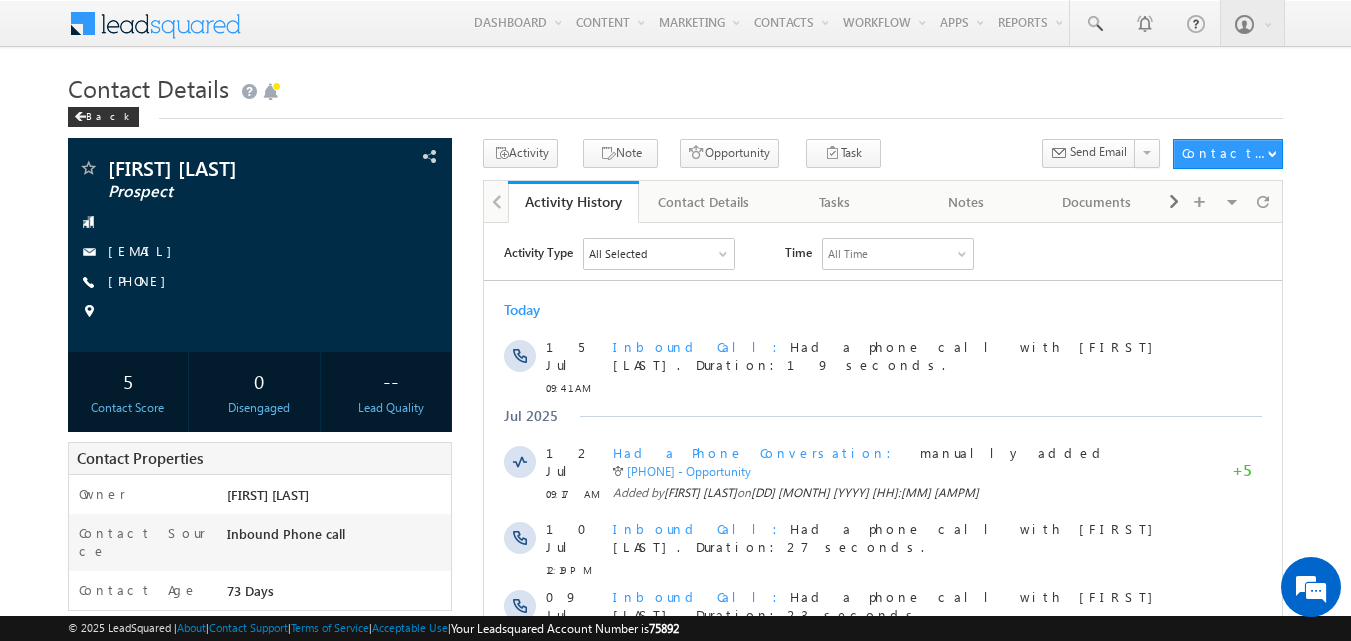 scroll, scrollTop: 100, scrollLeft: 0, axis: vertical 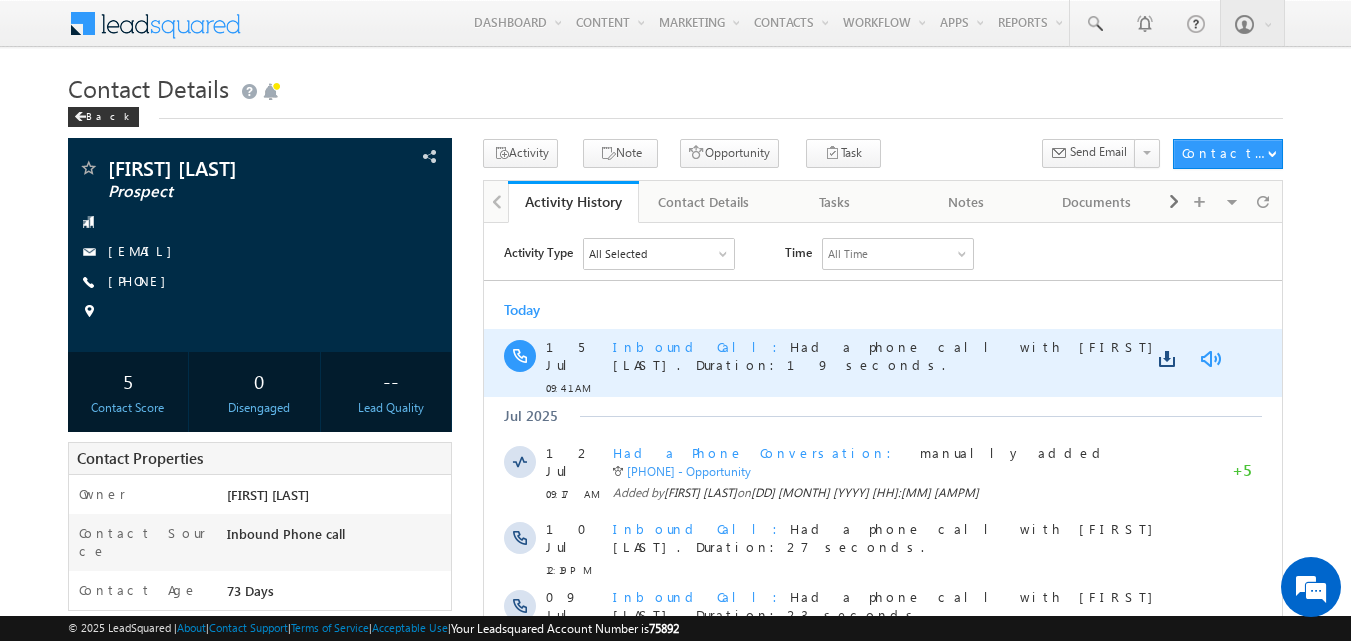 click at bounding box center [1210, 358] 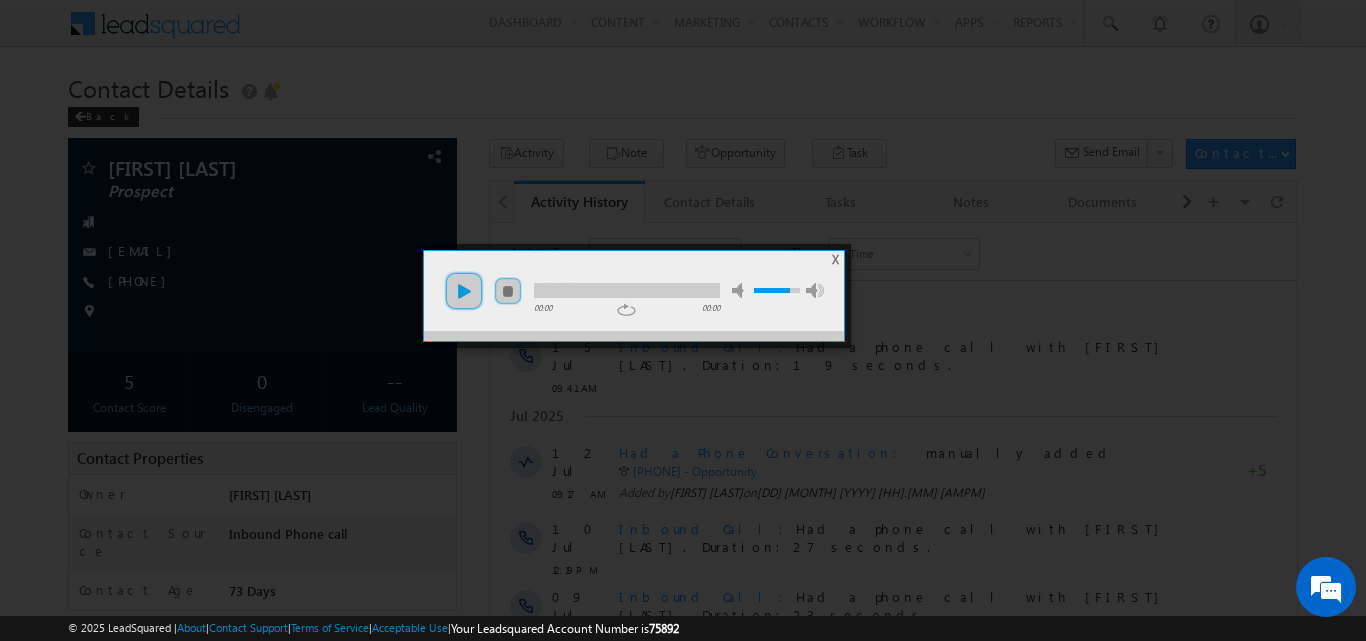 click on "play" at bounding box center (464, 291) 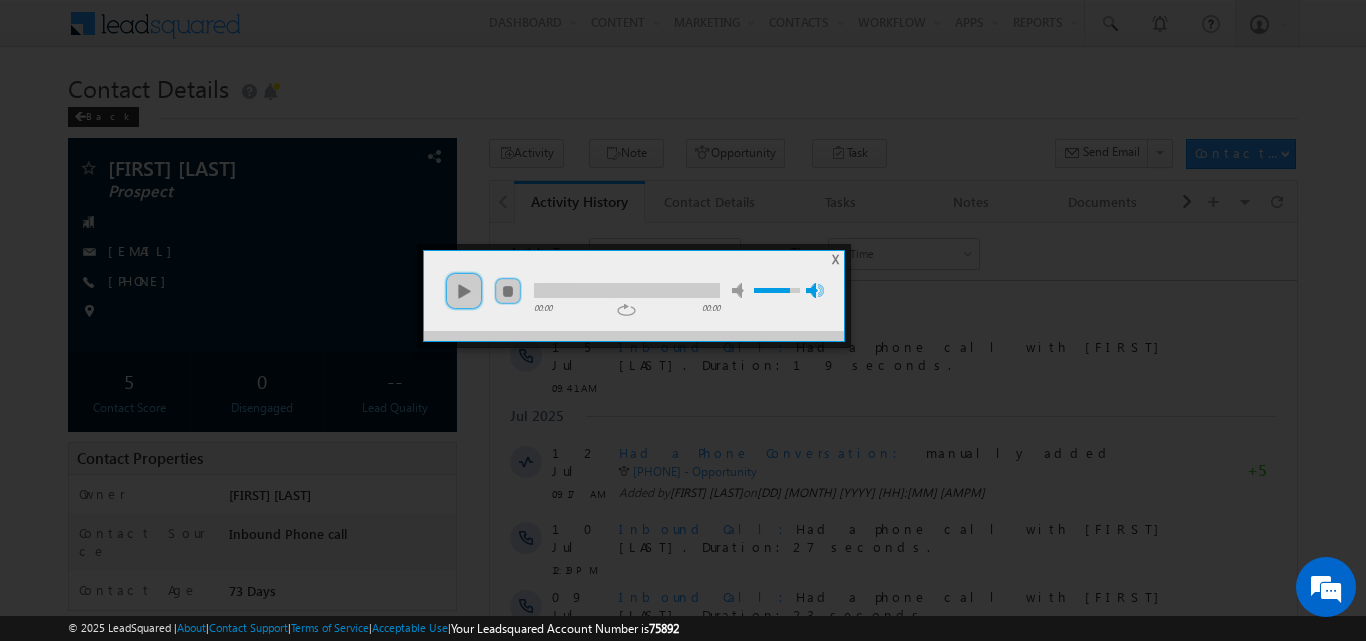 click on "max
volume" at bounding box center [815, 290] 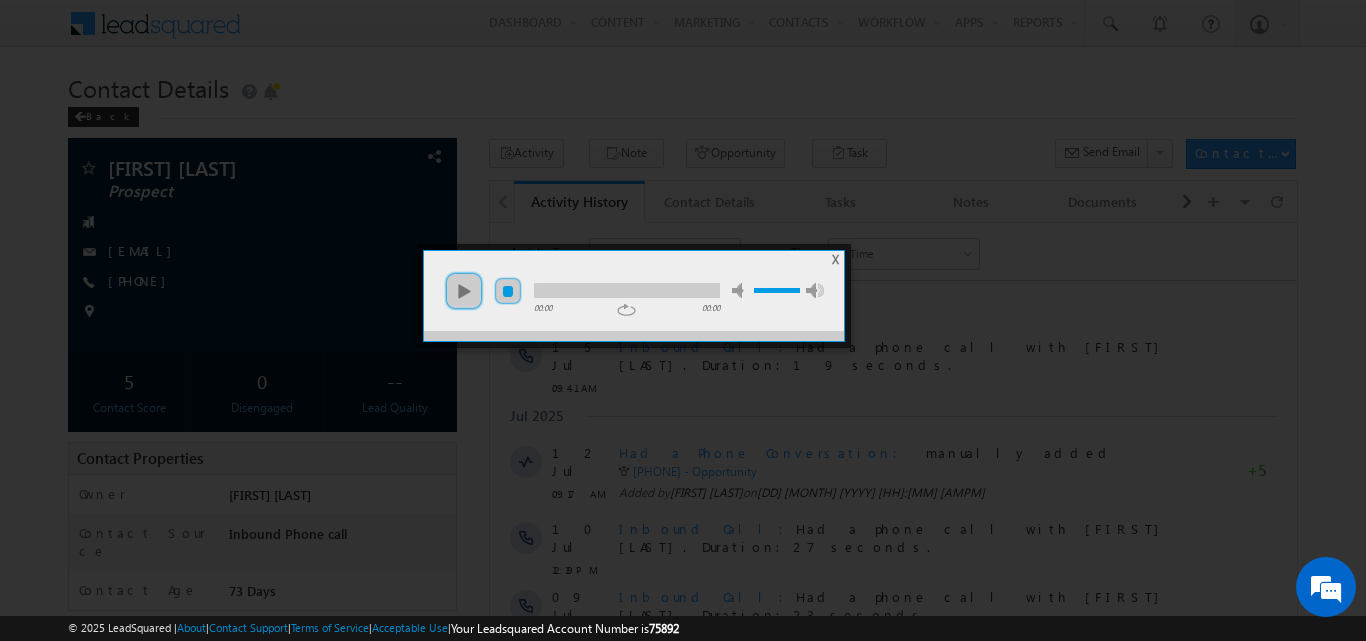 click on "stop" at bounding box center (508, 291) 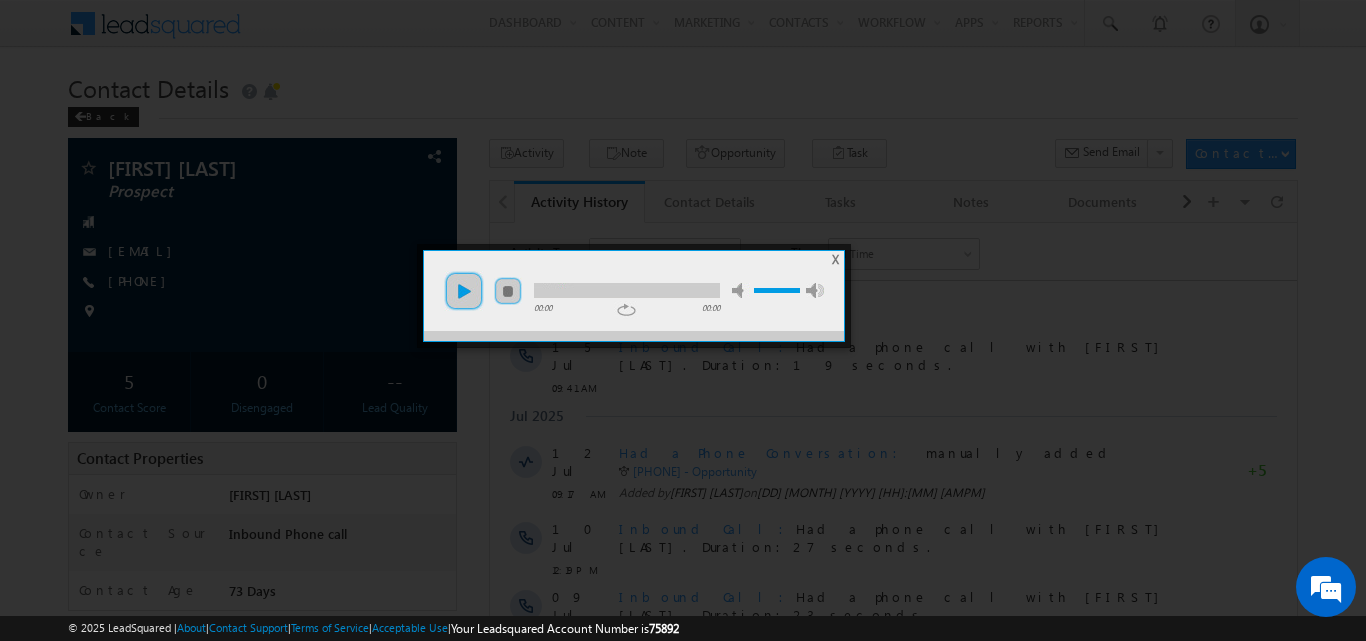 click on "play" at bounding box center (464, 291) 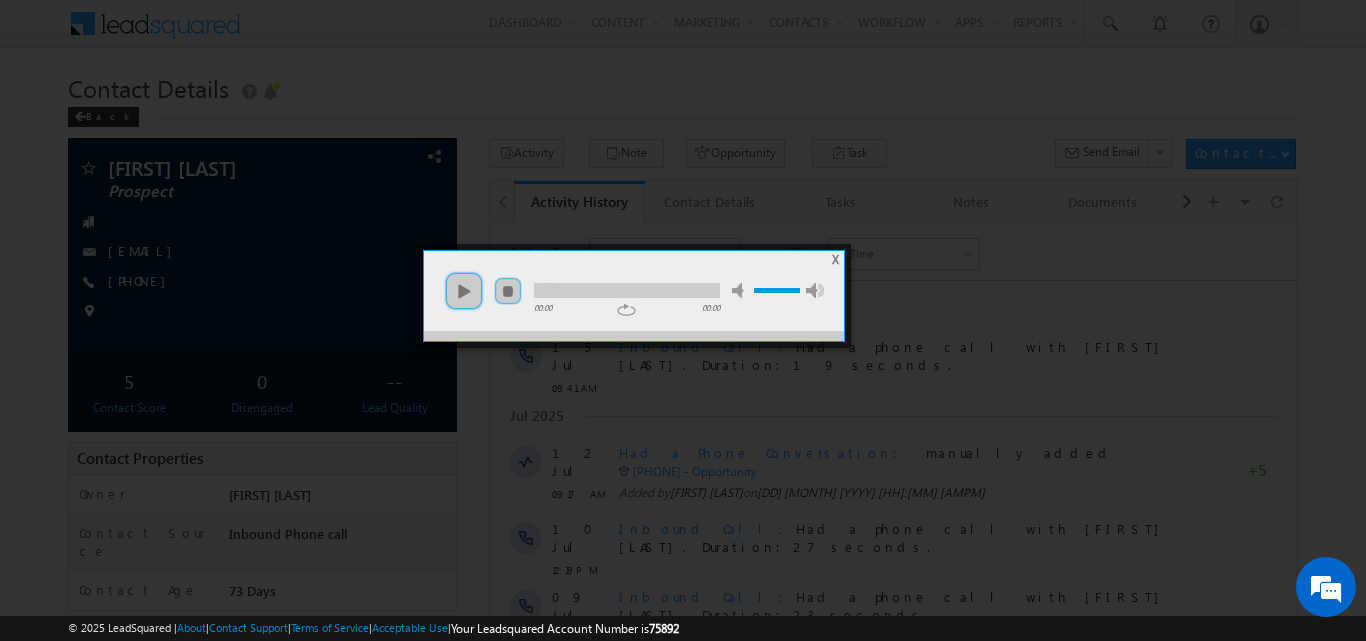 click on "X" at bounding box center [835, 259] 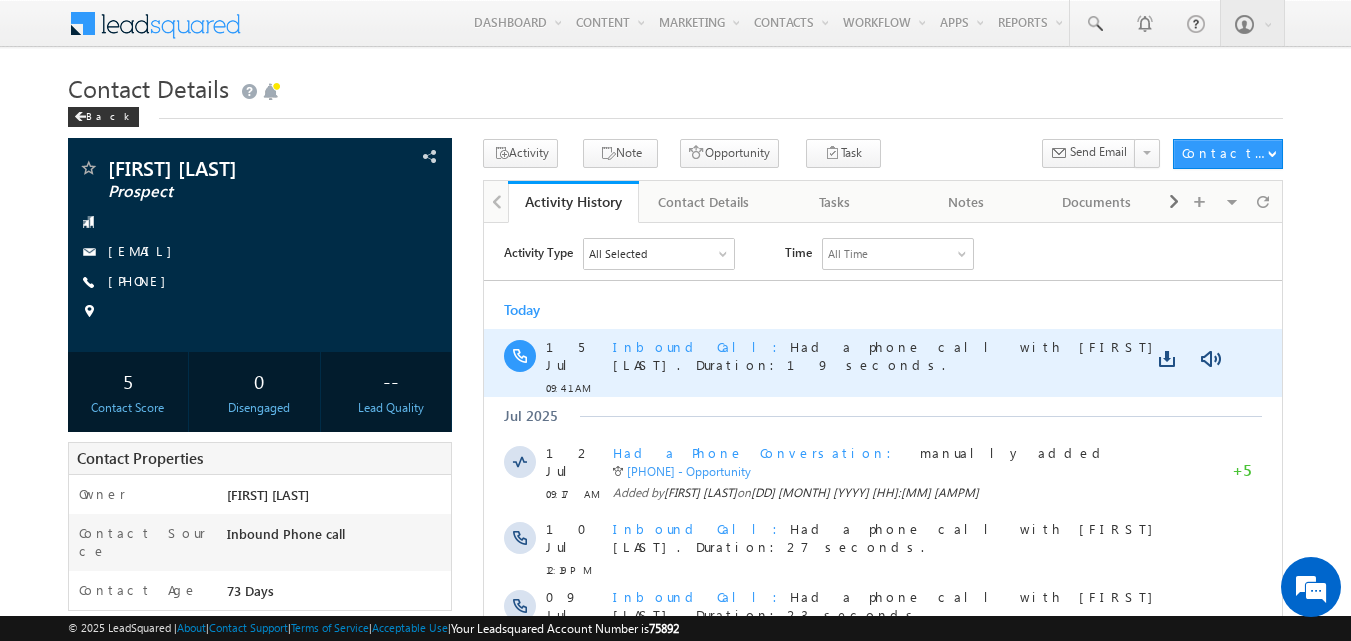 click on "15 Jul
09:41 AM
Inbound Call
Had a phone call with Sumit Bansal. Duration:19 seconds." at bounding box center (883, 362) 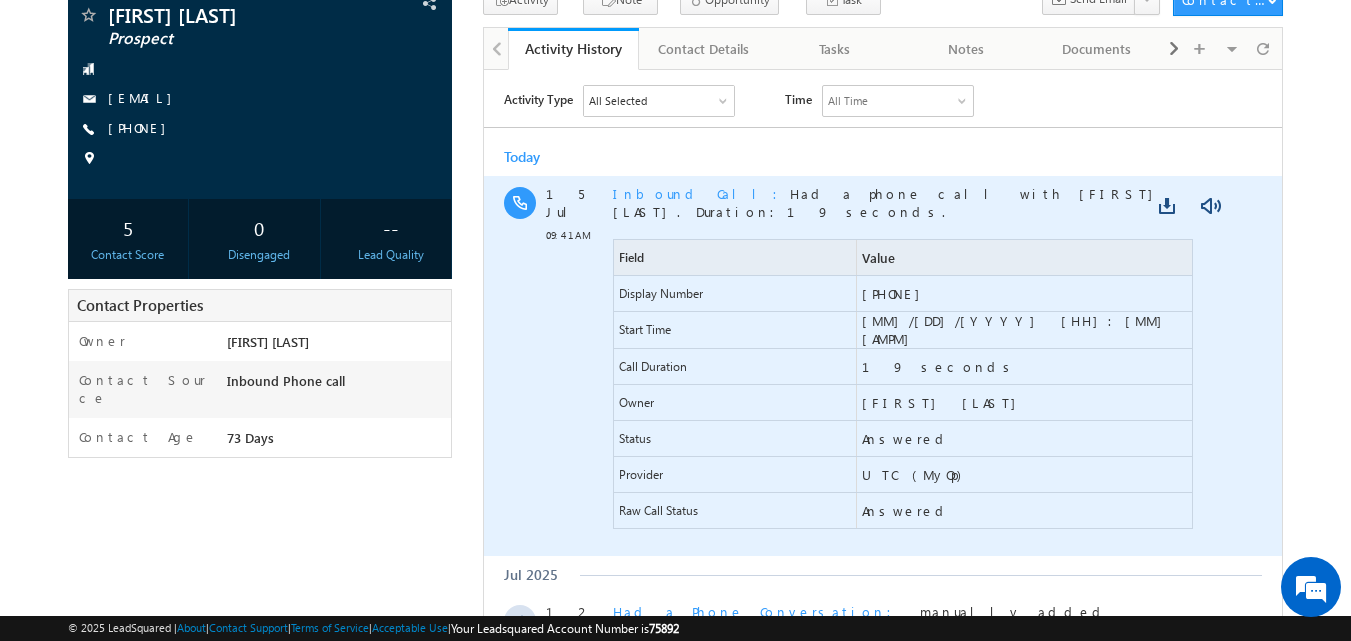 scroll, scrollTop: 200, scrollLeft: 0, axis: vertical 